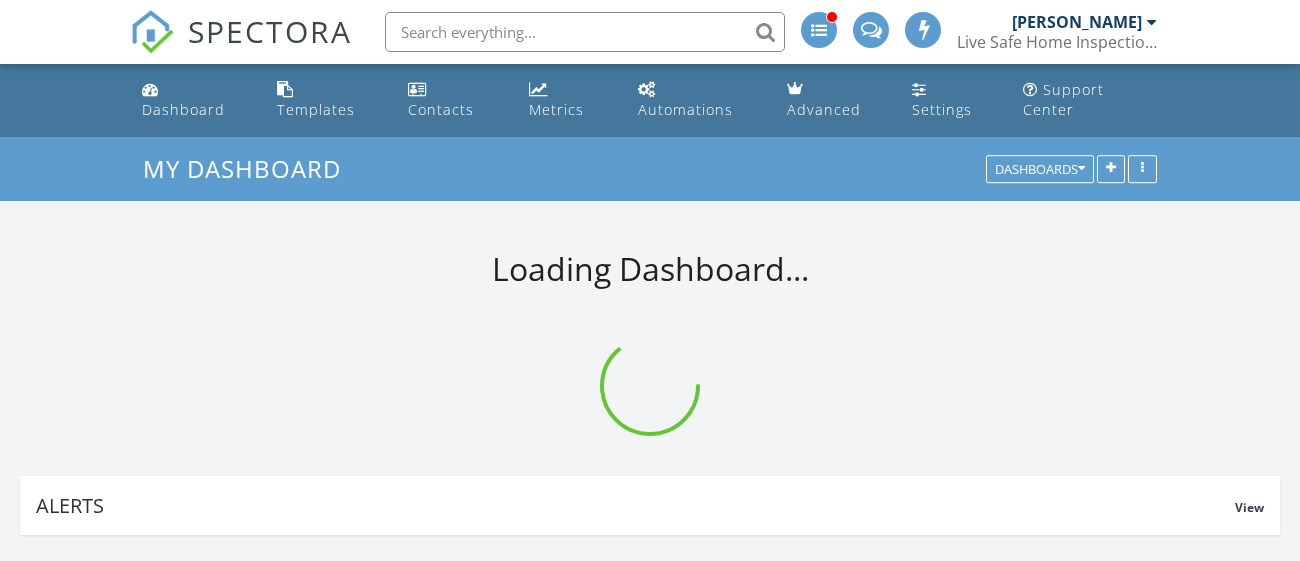 scroll, scrollTop: 0, scrollLeft: 0, axis: both 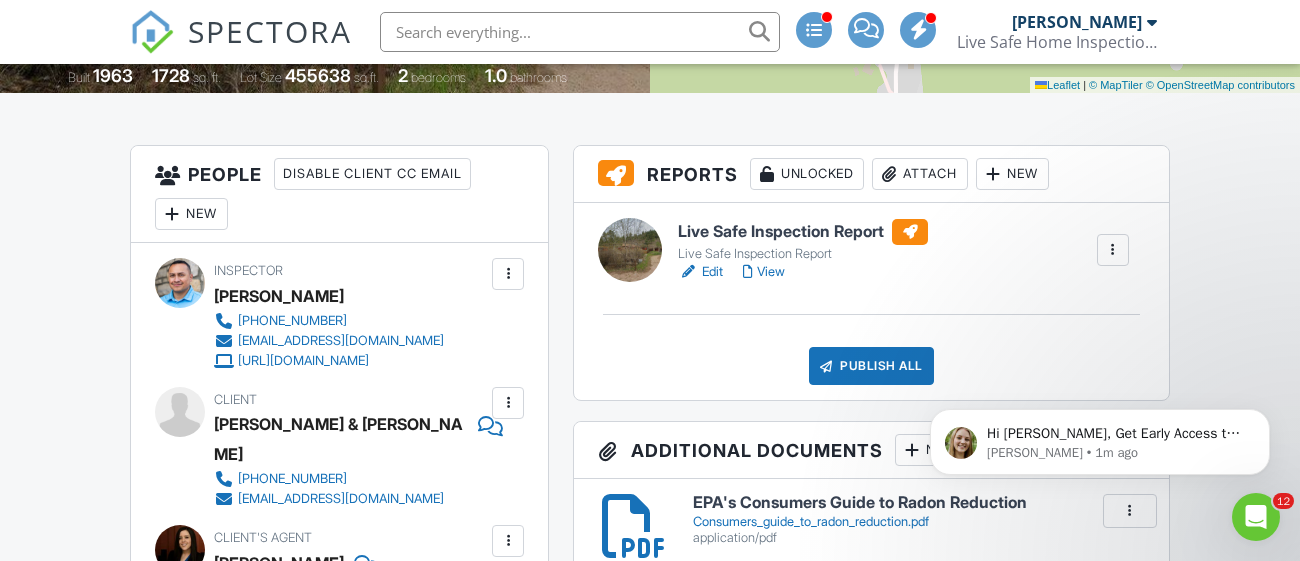 click on "New" at bounding box center (1012, 174) 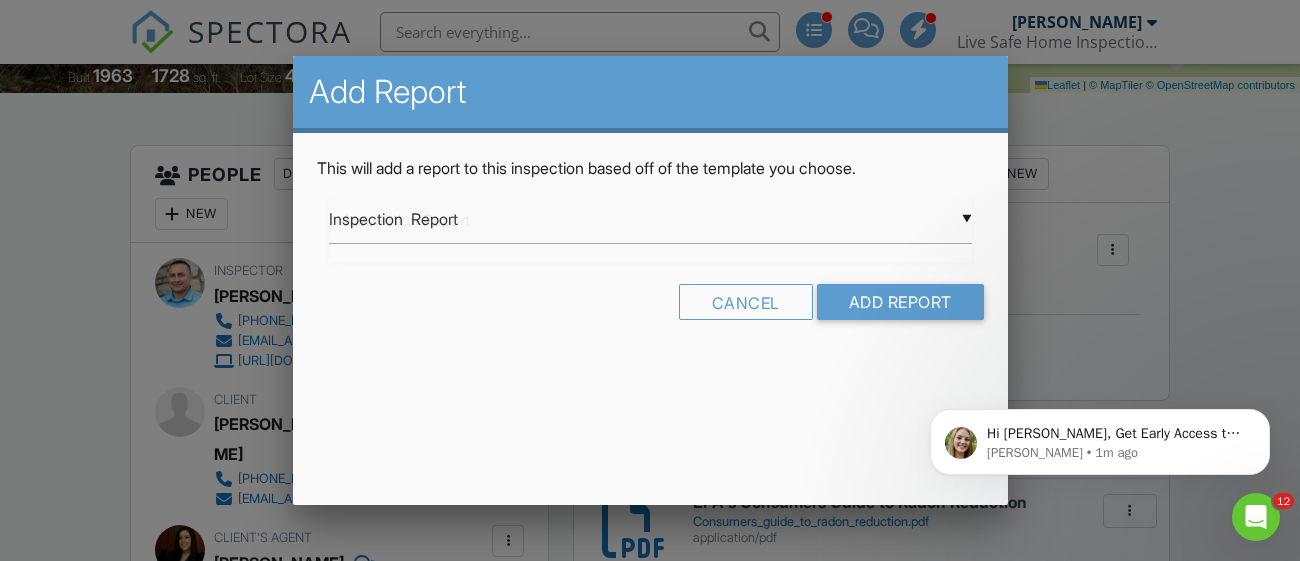 click on "▼ Inspection  Report Inspection  Report  InterNACHI Commercial Template InterNACHI Residential Template Live Safe Inspection Report Test Report Template- Copy 2023 Template Imported from XLS - [DATE] Sewer Template Inspection  Report
InterNACHI Commercial Template
InterNACHI Residential Template
Live Safe Inspection Report
Test Report Template- Copy
2023 Template
Imported from XLS - [DATE]
Sewer Template" at bounding box center (650, 219) 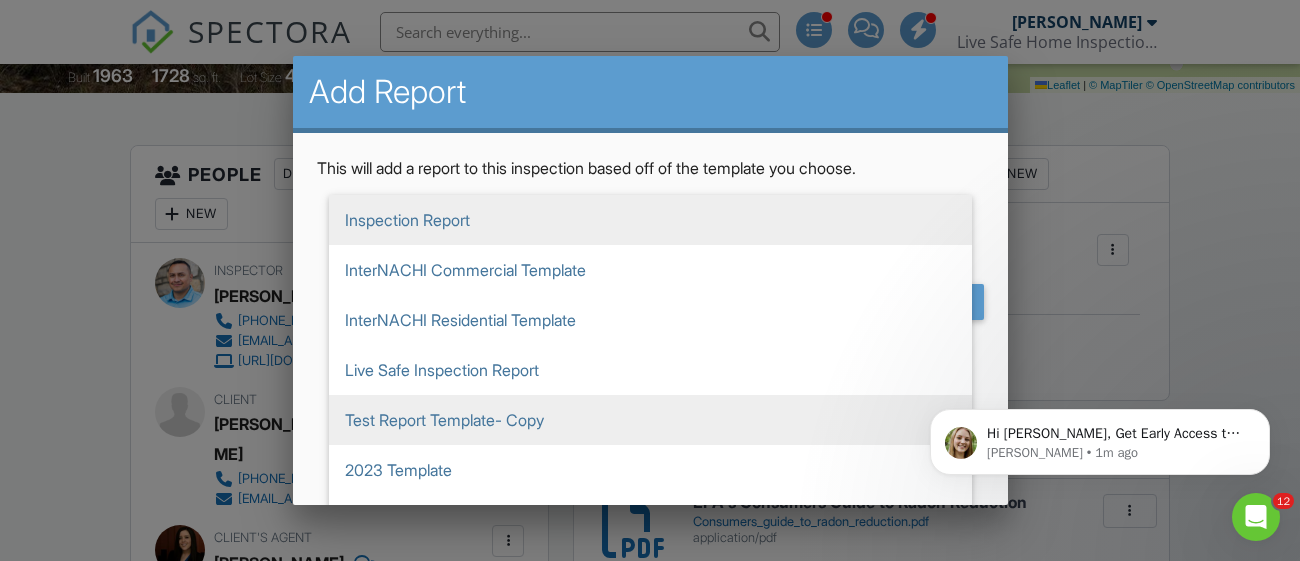scroll, scrollTop: 34, scrollLeft: 0, axis: vertical 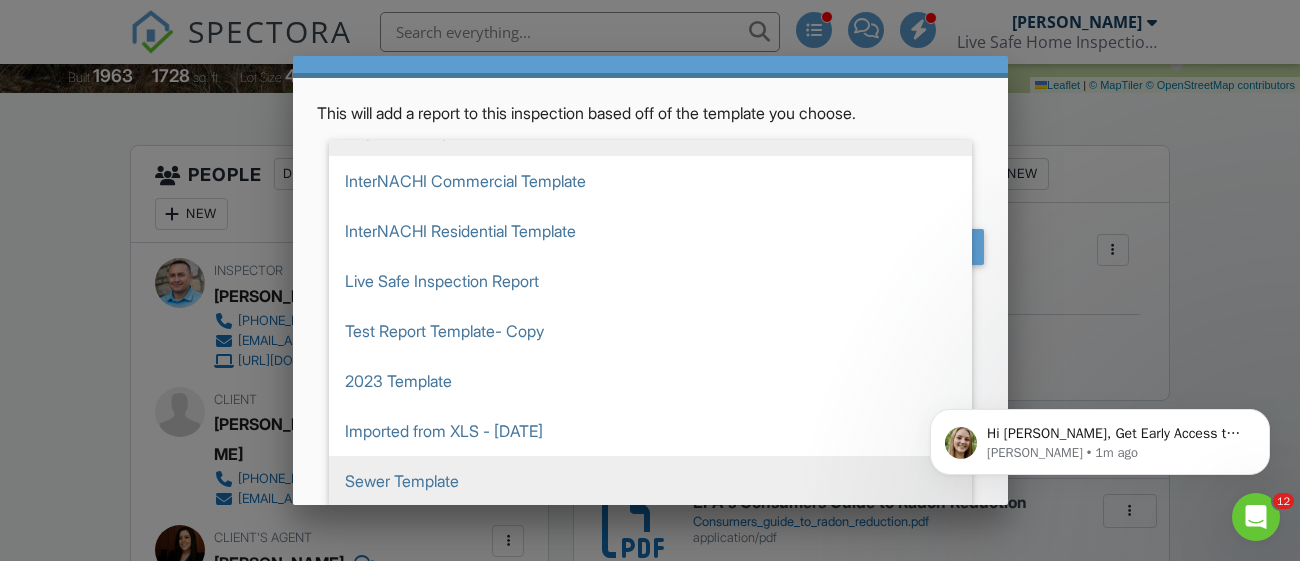 click on "Sewer Template" at bounding box center [650, 481] 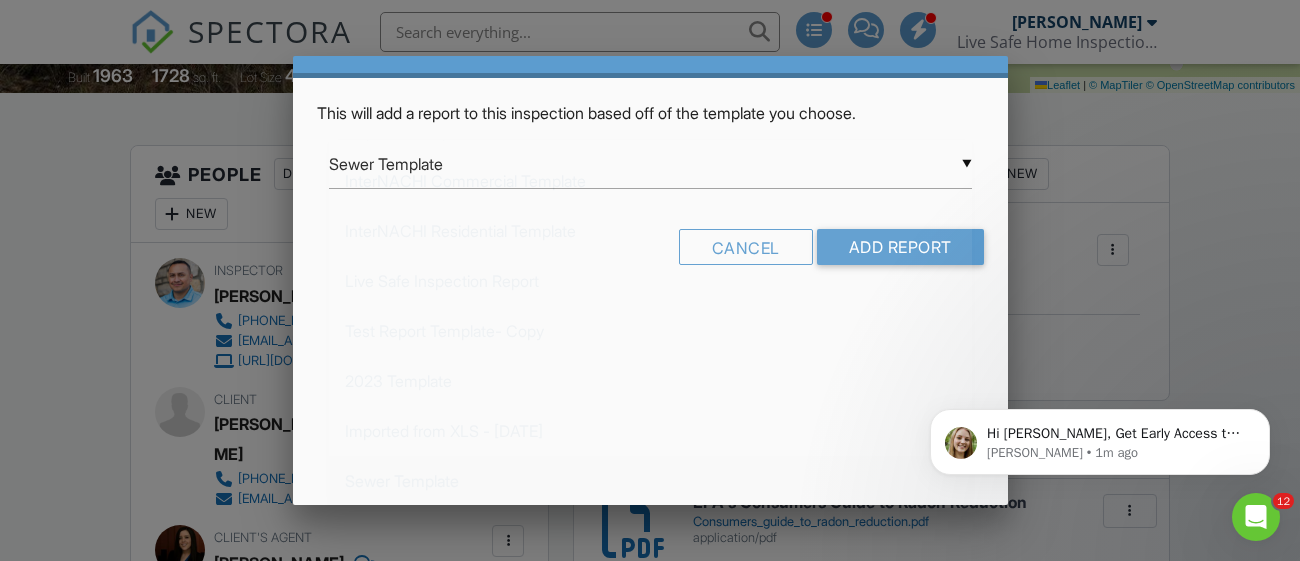 scroll, scrollTop: 0, scrollLeft: 0, axis: both 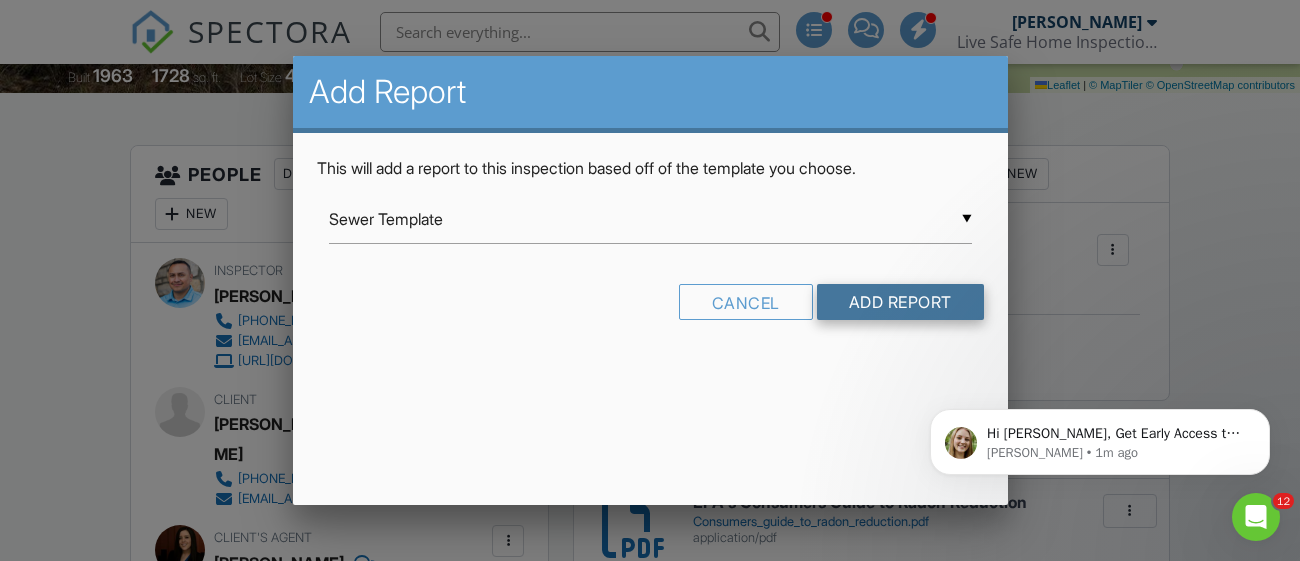 click on "Add Report" at bounding box center [900, 302] 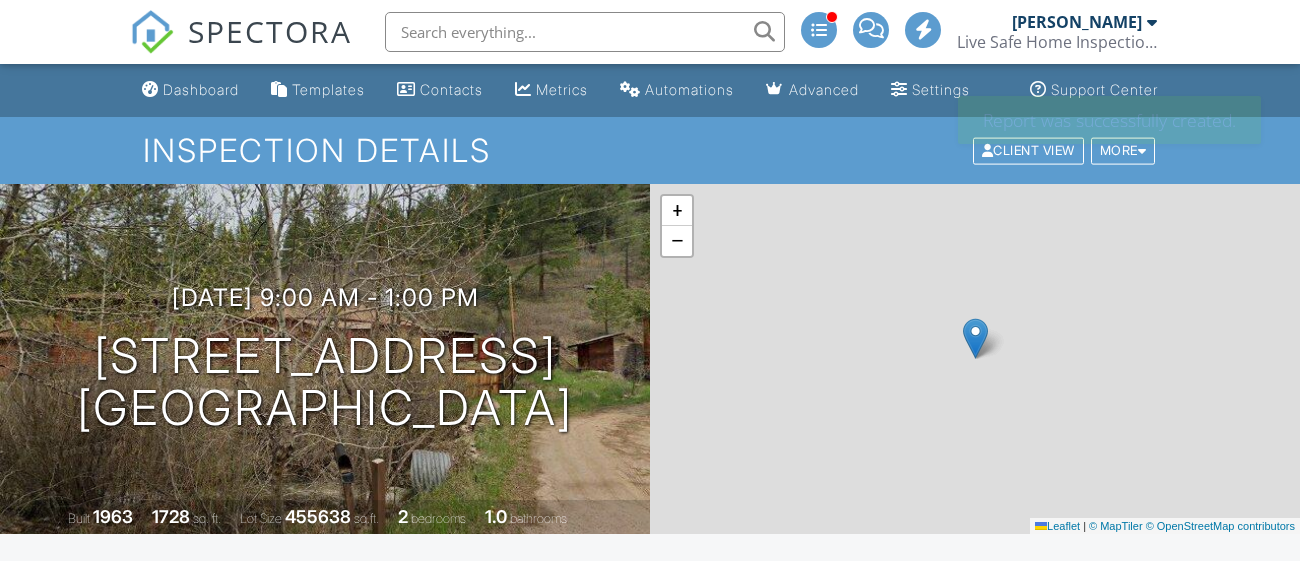 scroll, scrollTop: 0, scrollLeft: 0, axis: both 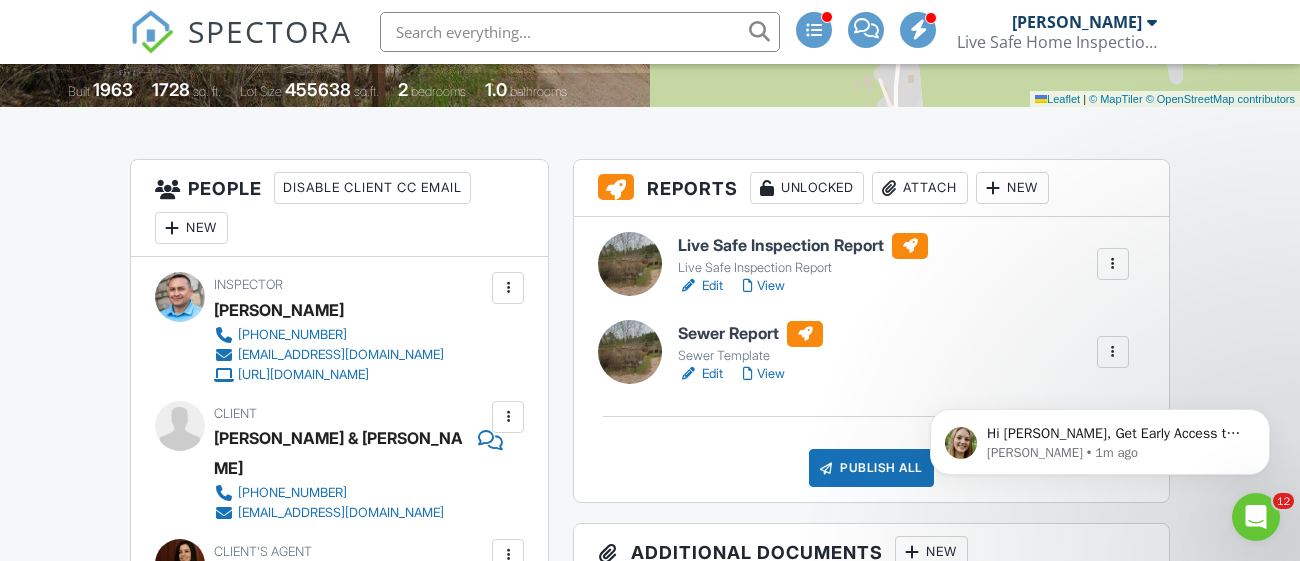 click on "Sewer Report" at bounding box center [750, 334] 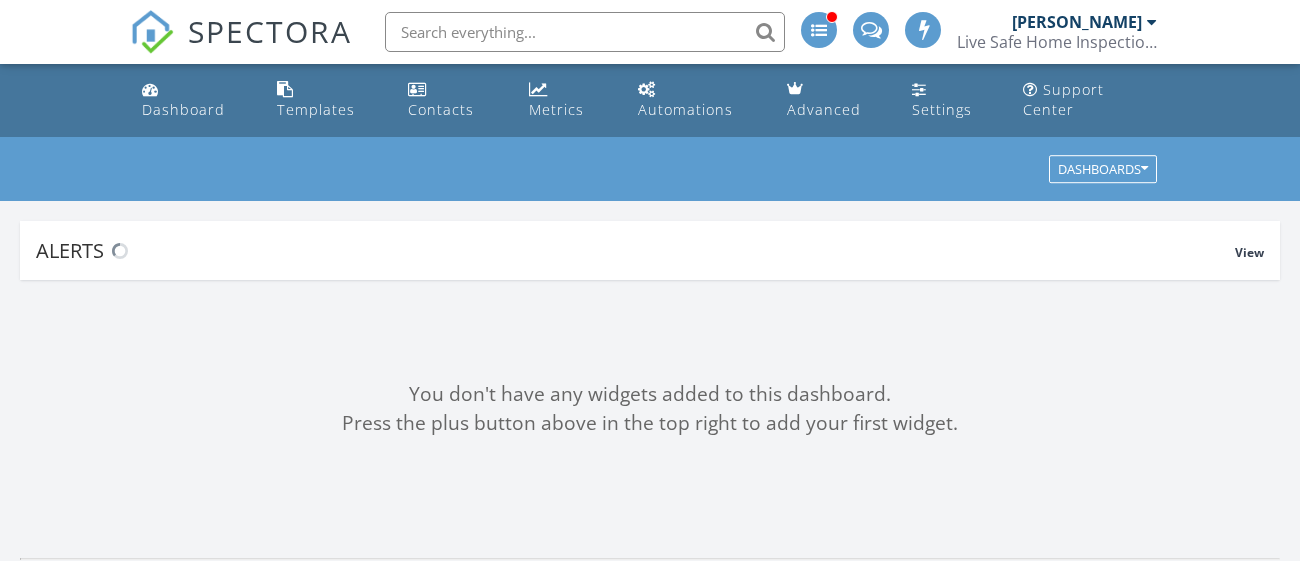 scroll, scrollTop: 0, scrollLeft: 0, axis: both 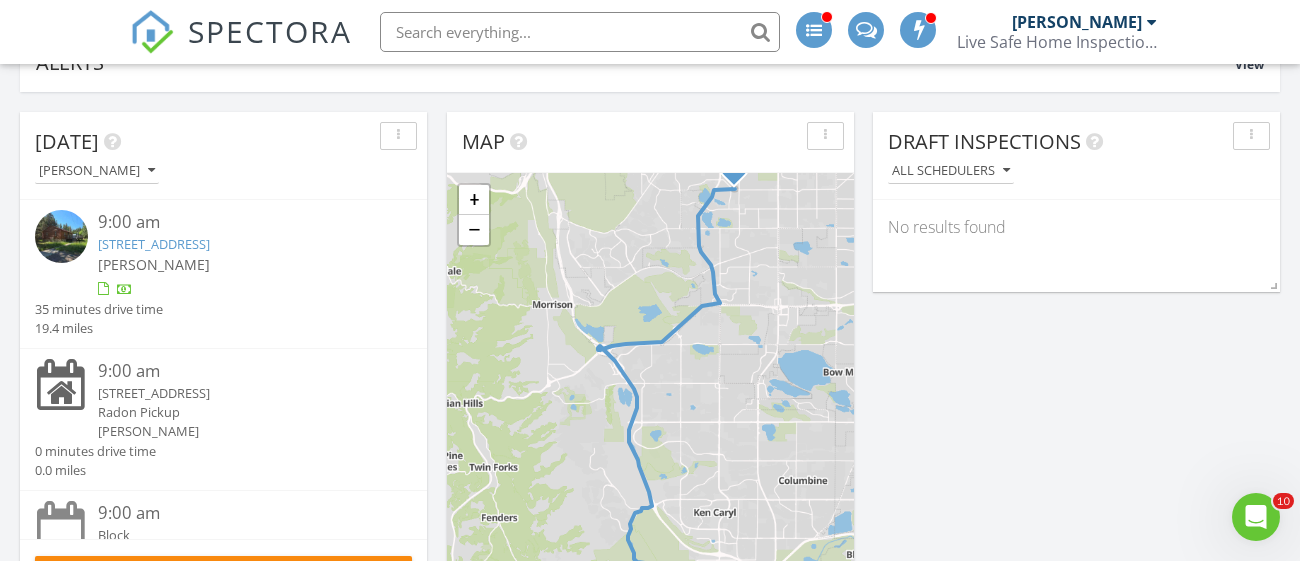 click on "9:00 am" at bounding box center (239, 222) 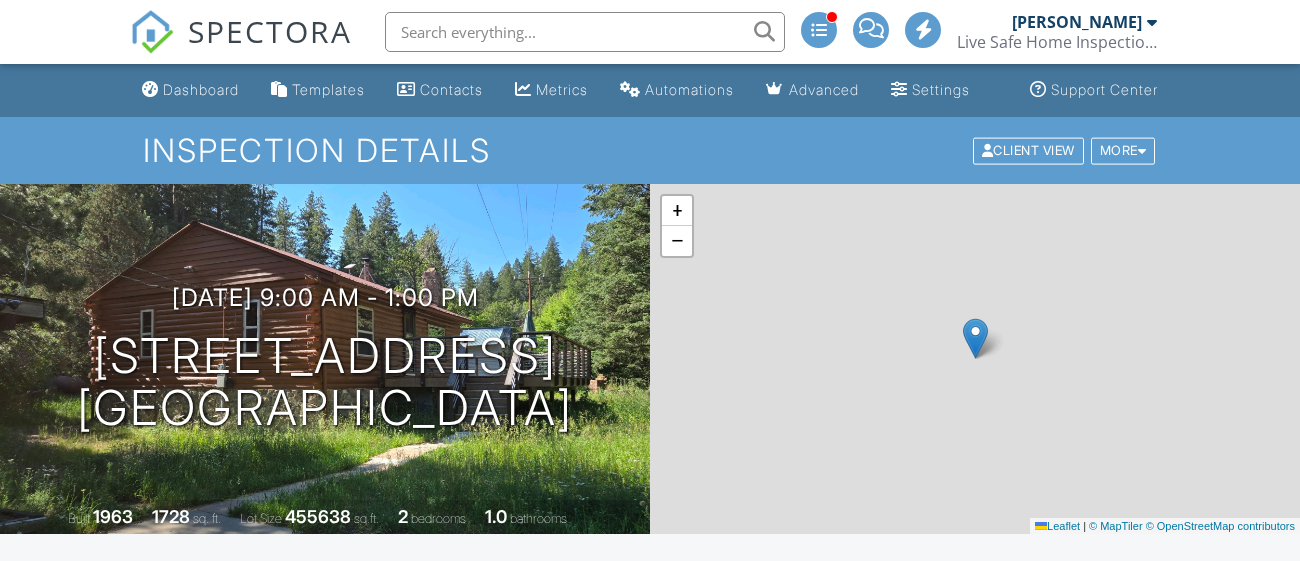 scroll, scrollTop: 0, scrollLeft: 0, axis: both 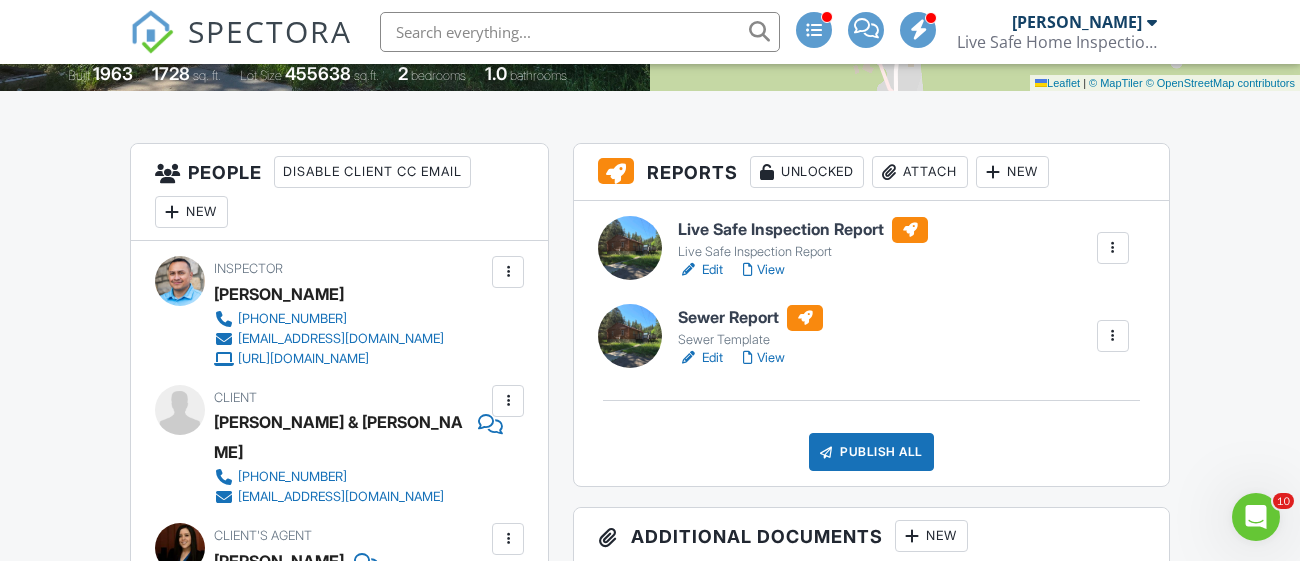 click on "Attach" at bounding box center [920, 172] 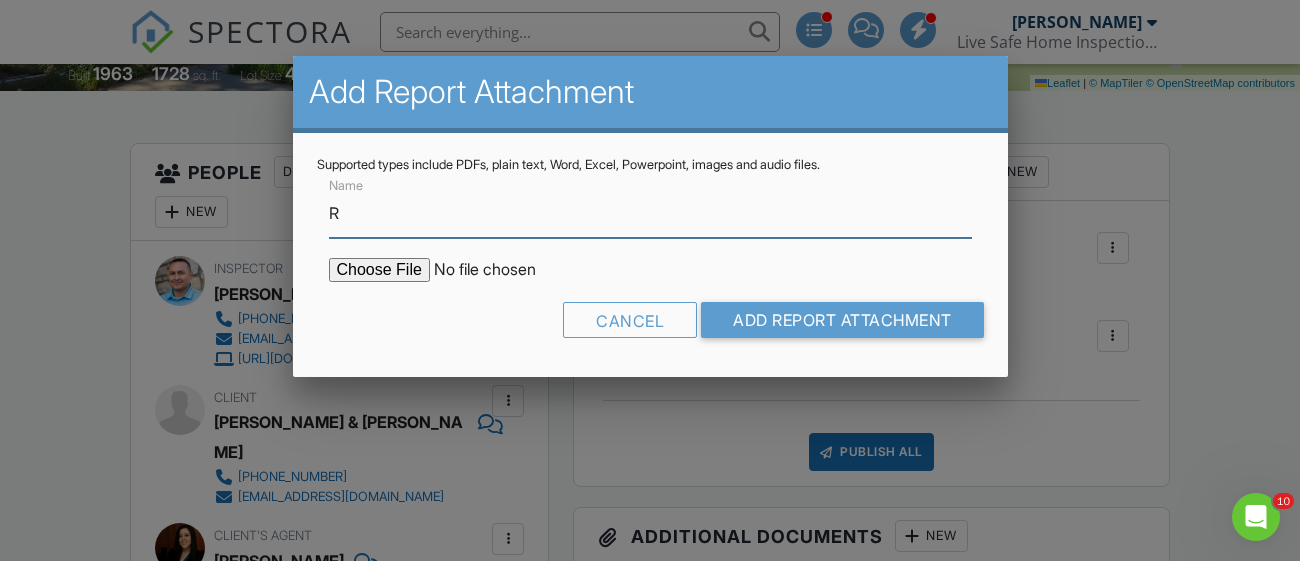 type on "Radon Report" 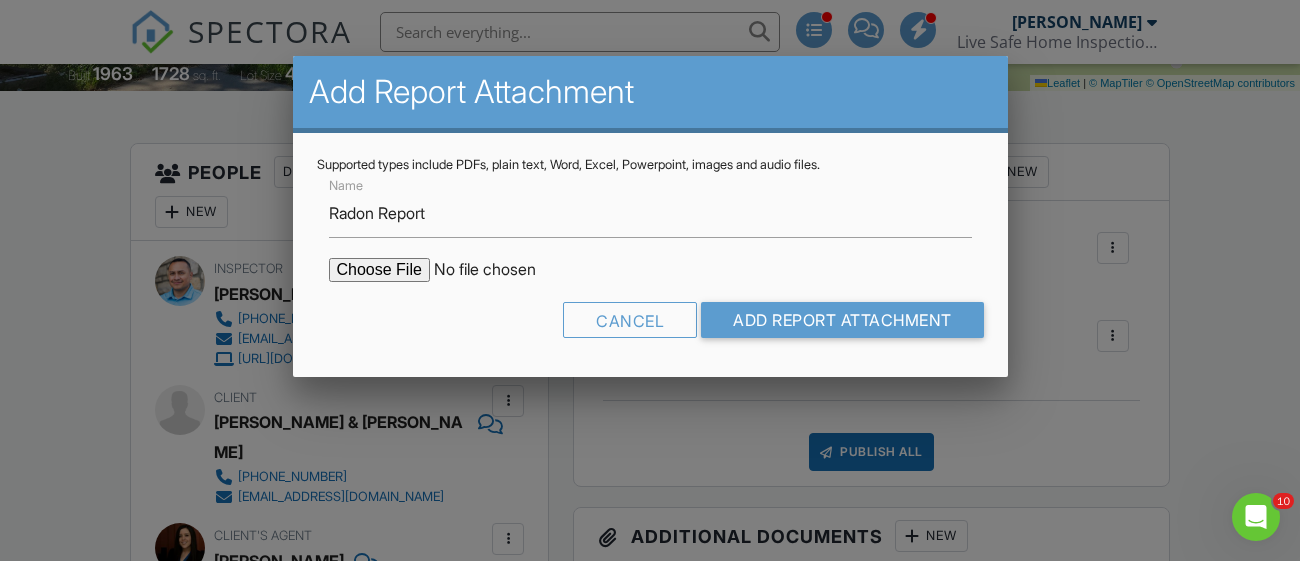 click at bounding box center [499, 270] 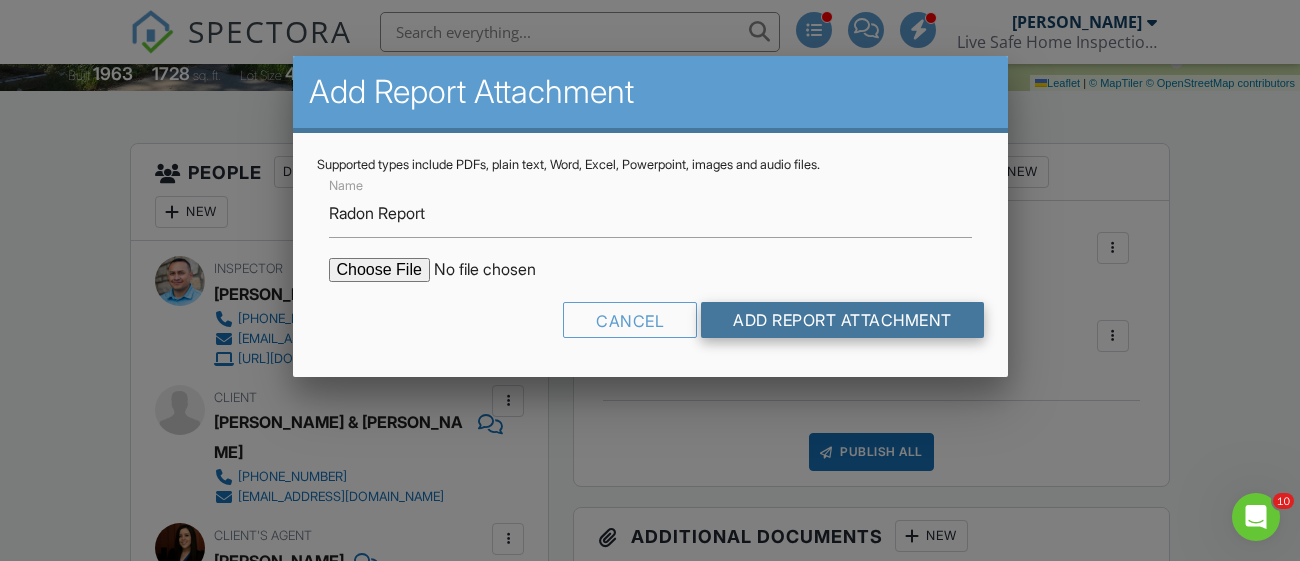 click on "Add Report Attachment" at bounding box center (842, 320) 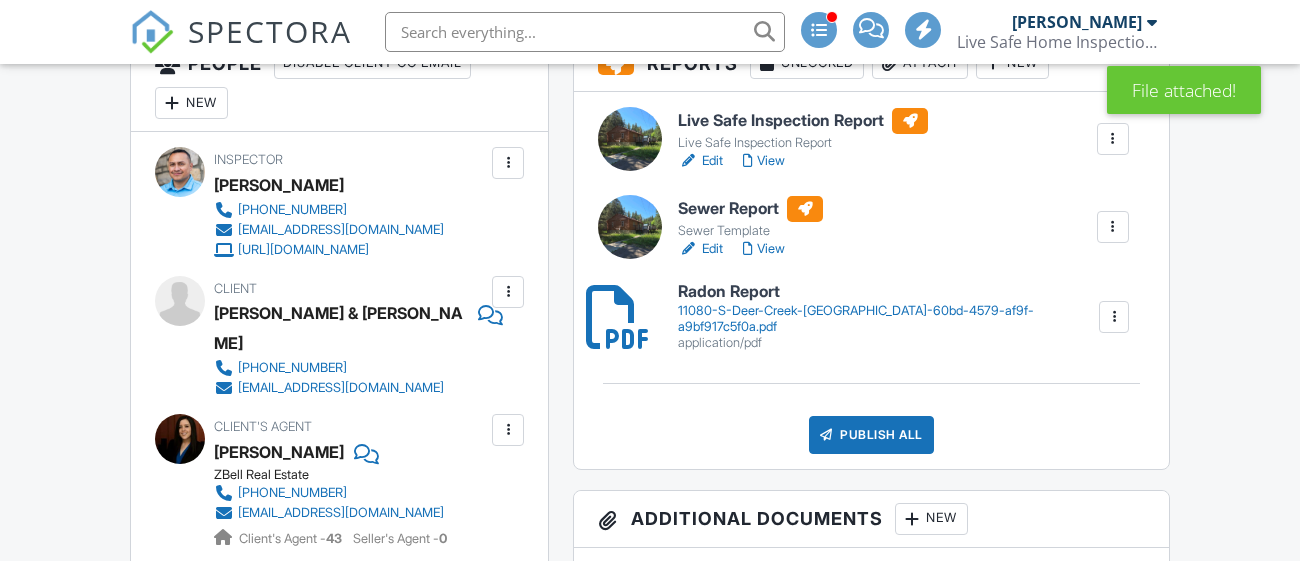 scroll, scrollTop: 552, scrollLeft: 0, axis: vertical 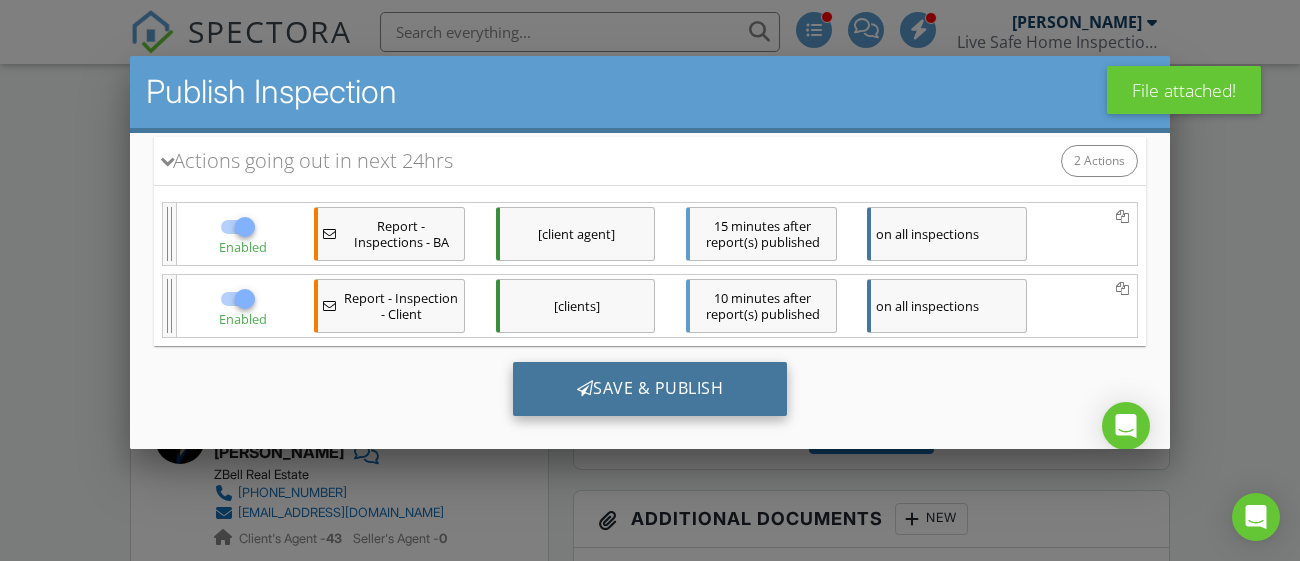 click on "Save & Publish" at bounding box center [650, 389] 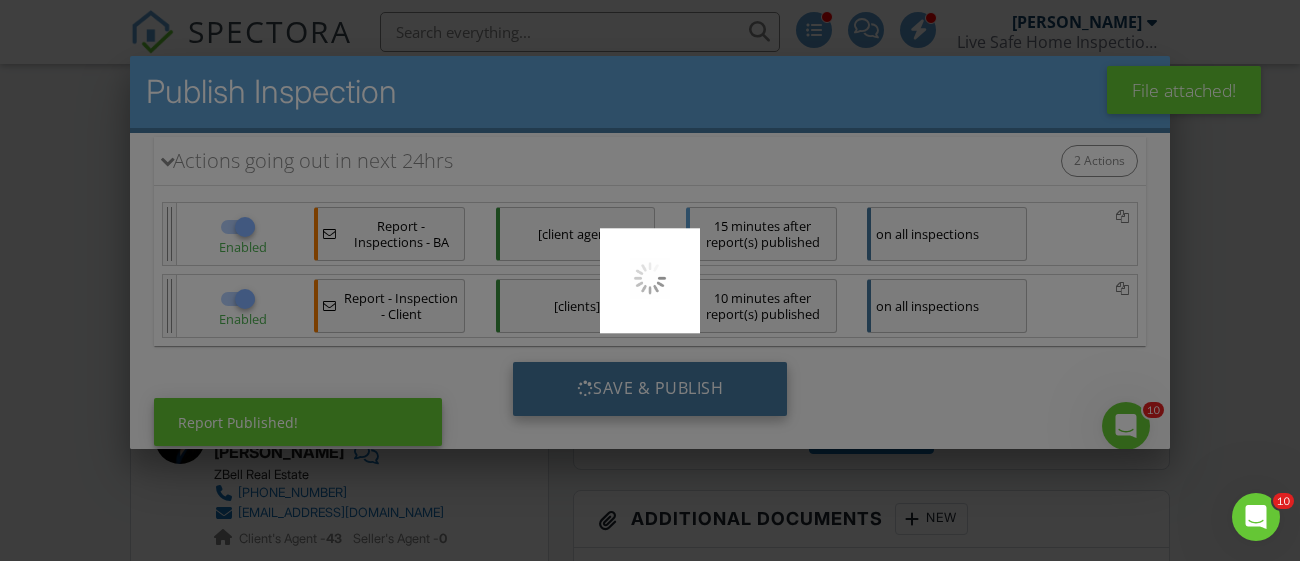 scroll, scrollTop: 0, scrollLeft: 0, axis: both 